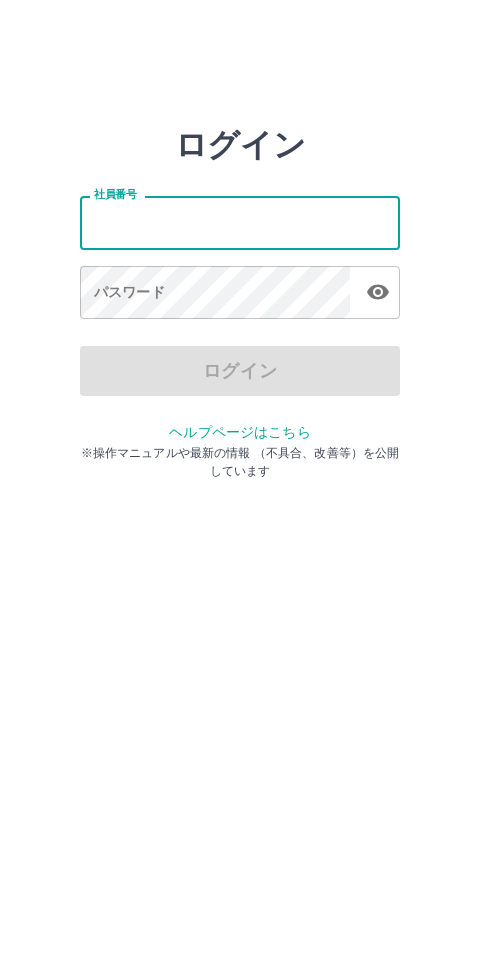 scroll, scrollTop: 0, scrollLeft: 0, axis: both 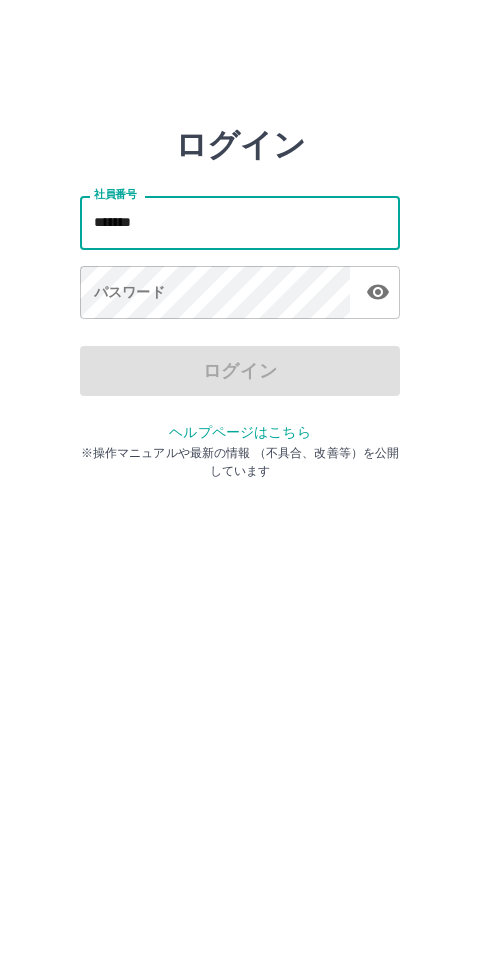 type on "*******" 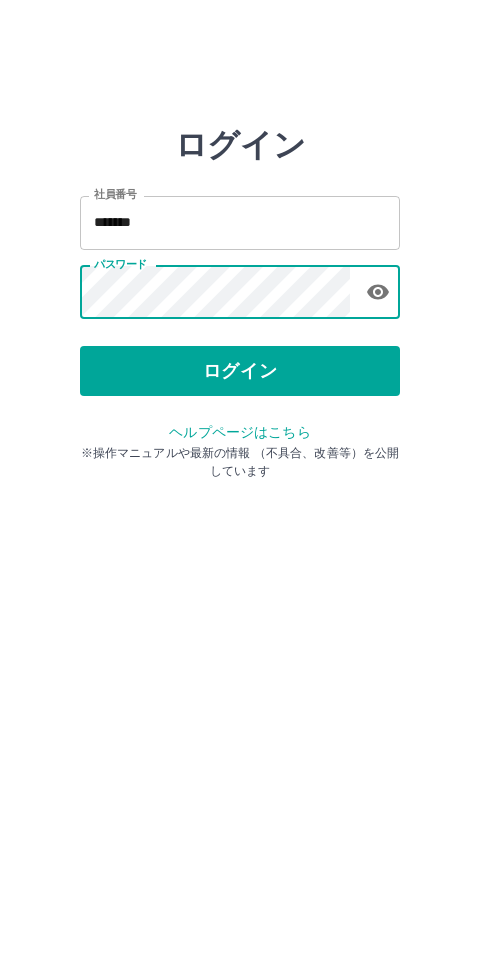 click on "ログイン" at bounding box center (240, 371) 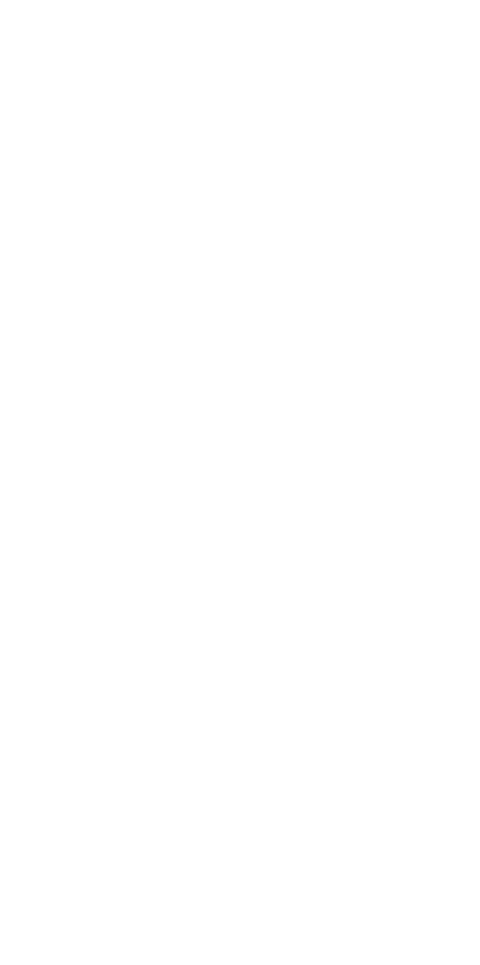 scroll, scrollTop: 0, scrollLeft: 0, axis: both 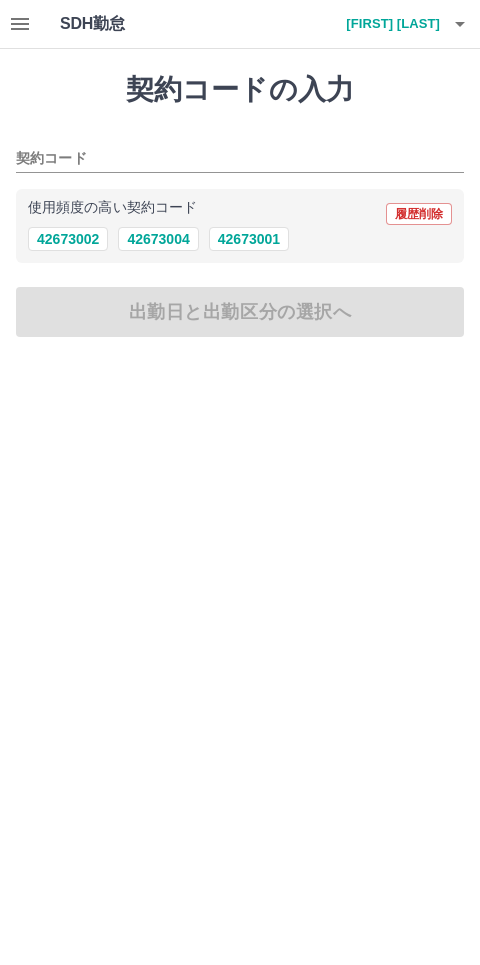 click on "42673002" at bounding box center [68, 239] 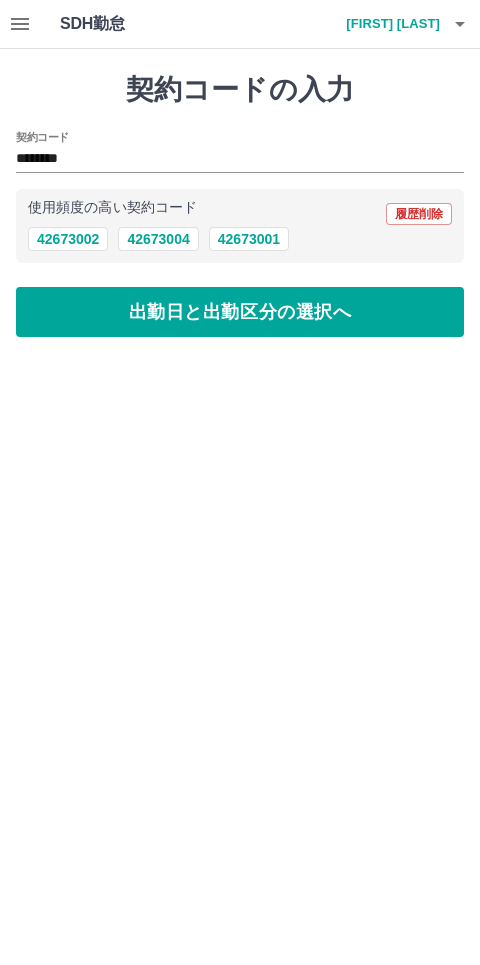 click on "出勤日と出勤区分の選択へ" at bounding box center (240, 312) 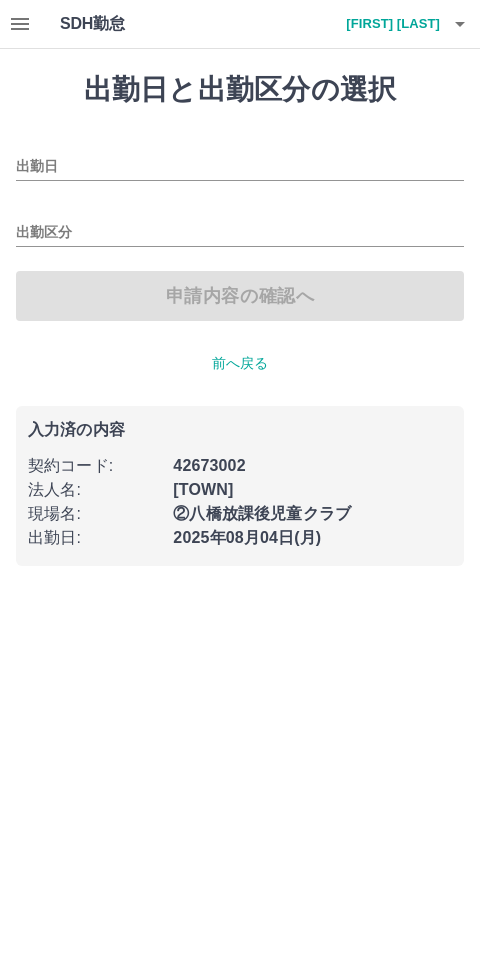 type on "**********" 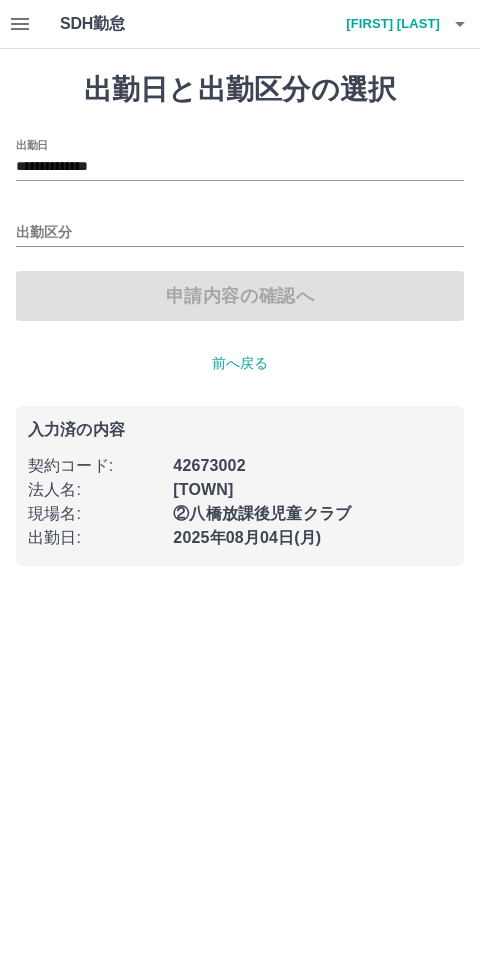 click on "出勤区分" at bounding box center (240, 233) 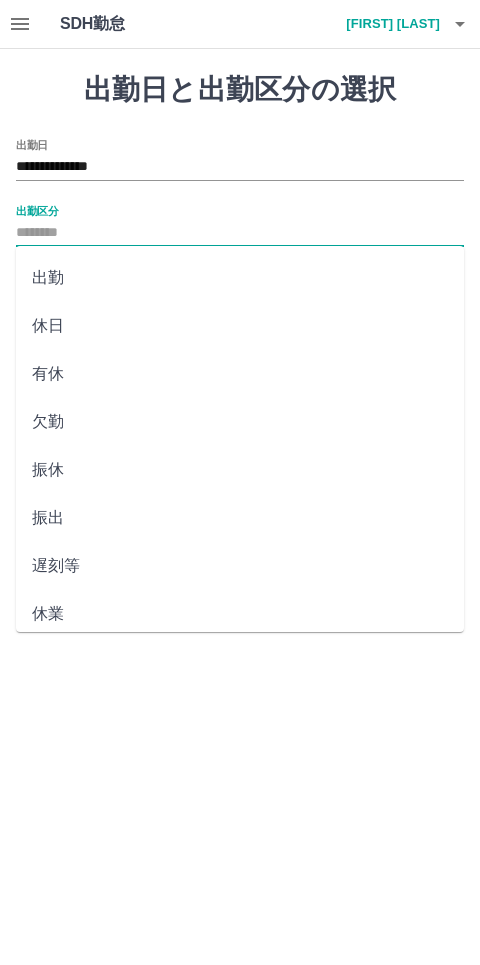 click on "出勤" at bounding box center [240, 278] 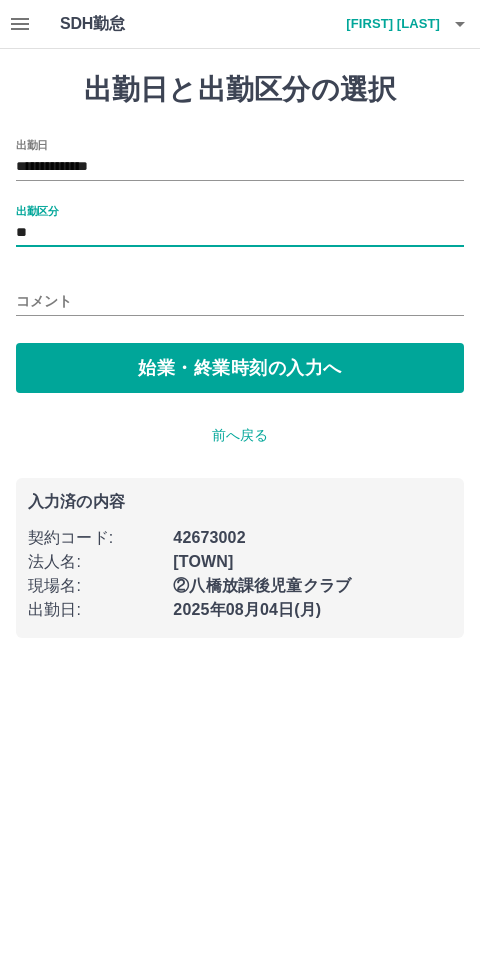 click on "コメント" at bounding box center (240, 301) 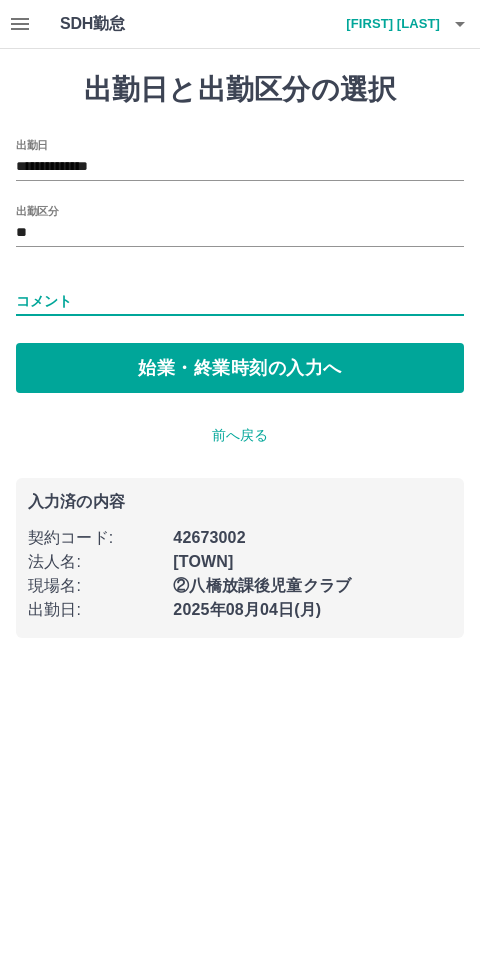 click on "始業・終業時刻の入力へ" at bounding box center [240, 368] 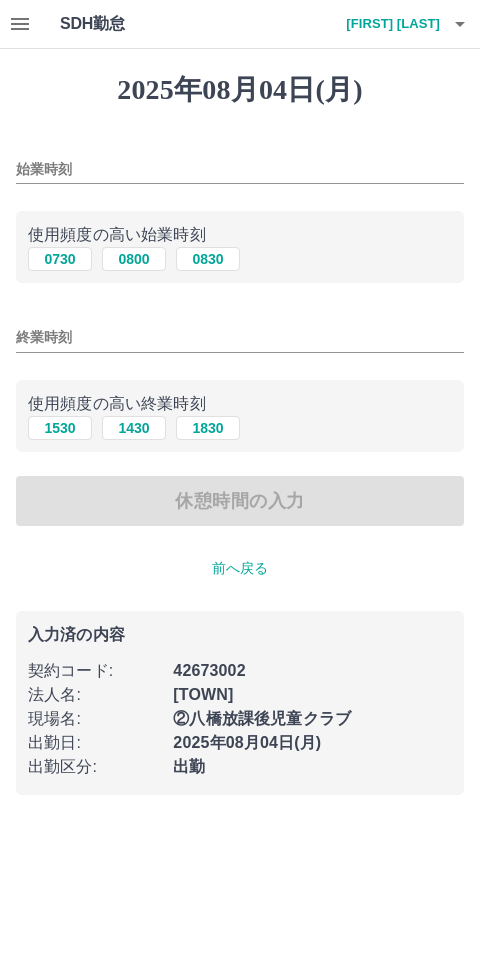 click on "0800" at bounding box center [134, 259] 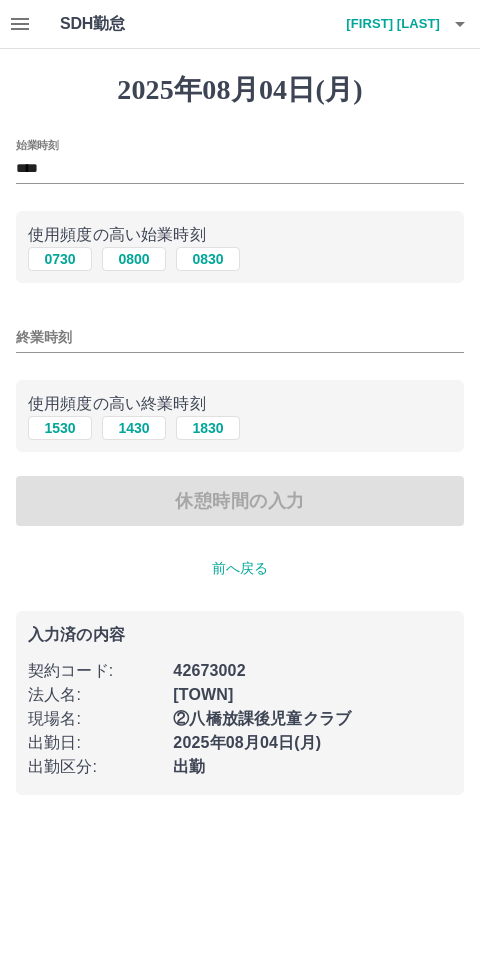 click on "終業時刻" at bounding box center (240, 337) 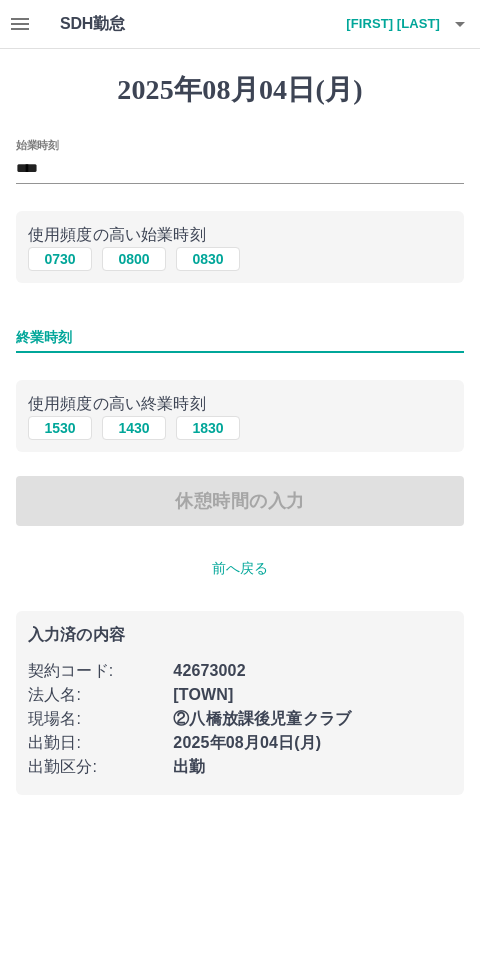 click on "終業時刻" at bounding box center (240, 337) 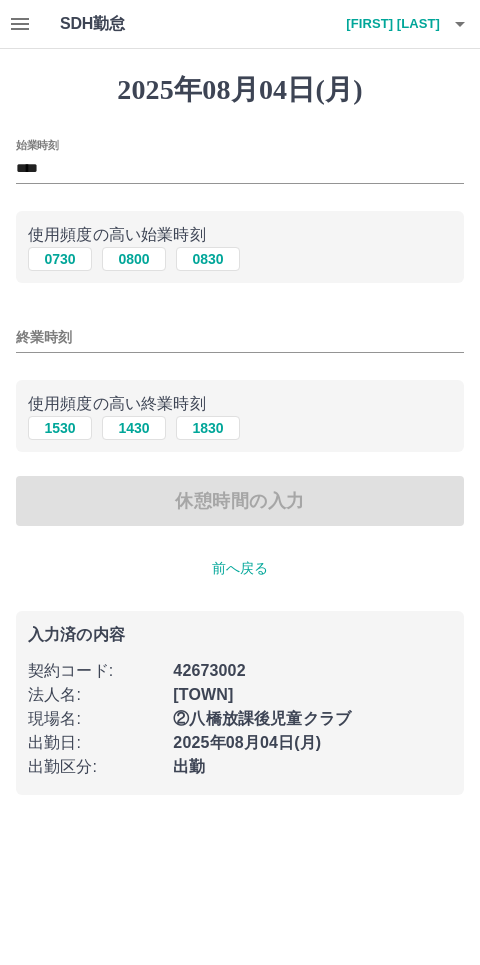 click on "休憩時間の入力" at bounding box center [240, 501] 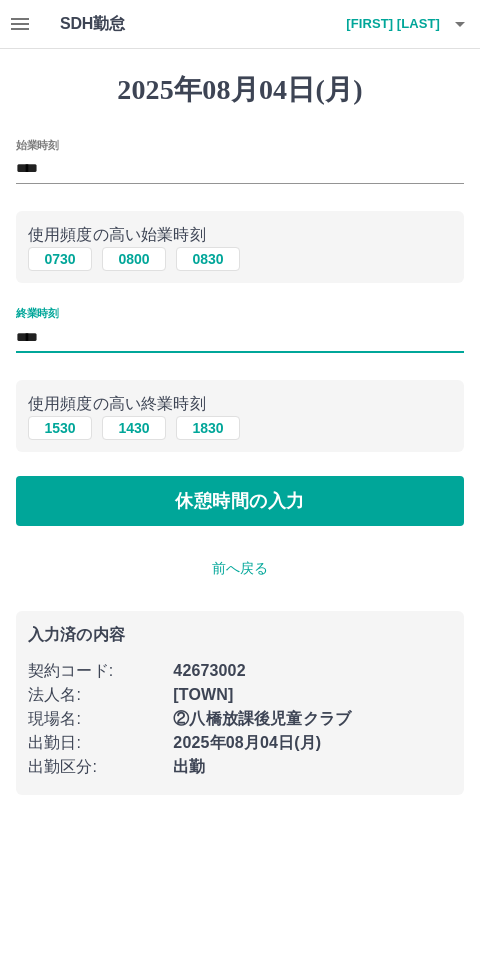 type on "****" 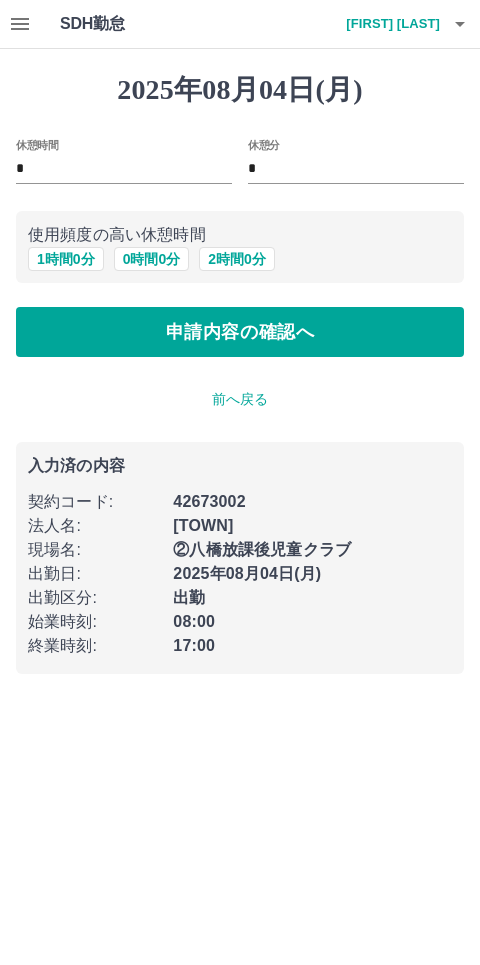 click on "1 時間 0 分" at bounding box center (66, 259) 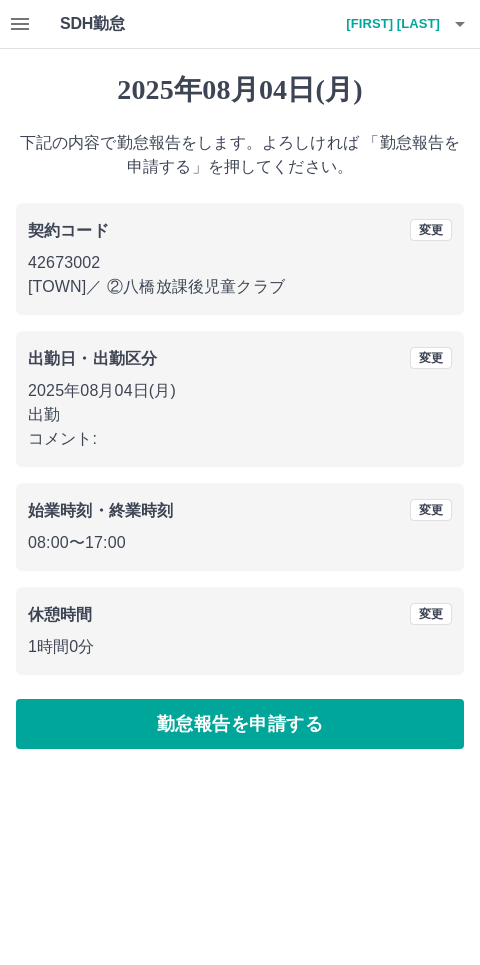 click on "勤怠報告を申請する" at bounding box center (240, 724) 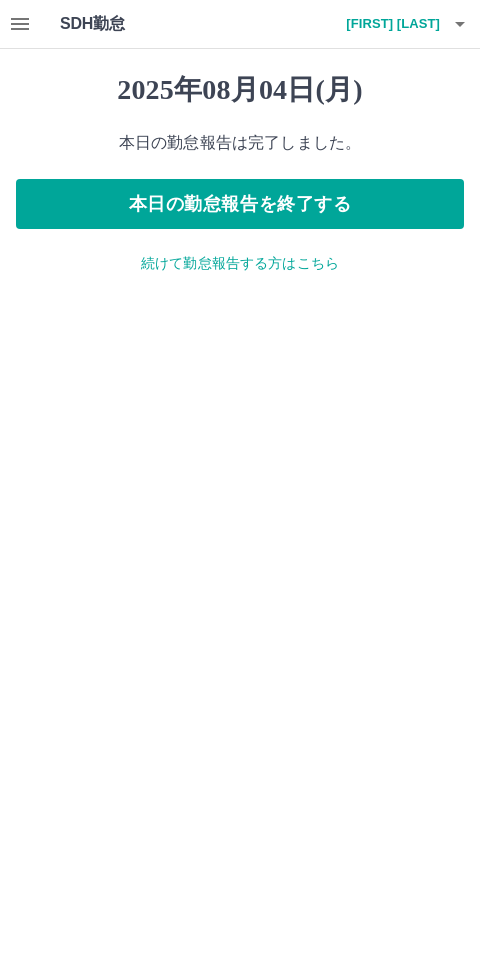 click on "本日の勤怠報告を終了する" at bounding box center (240, 204) 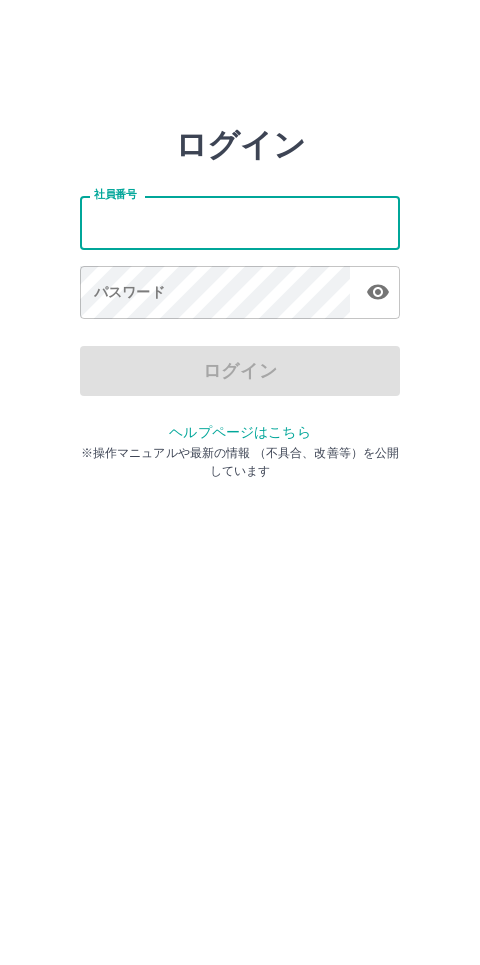 scroll, scrollTop: 0, scrollLeft: 0, axis: both 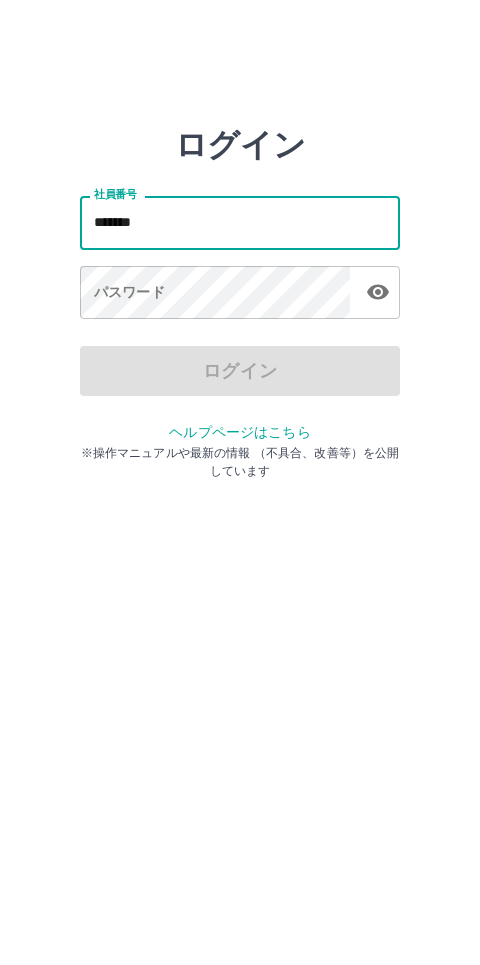 type on "*******" 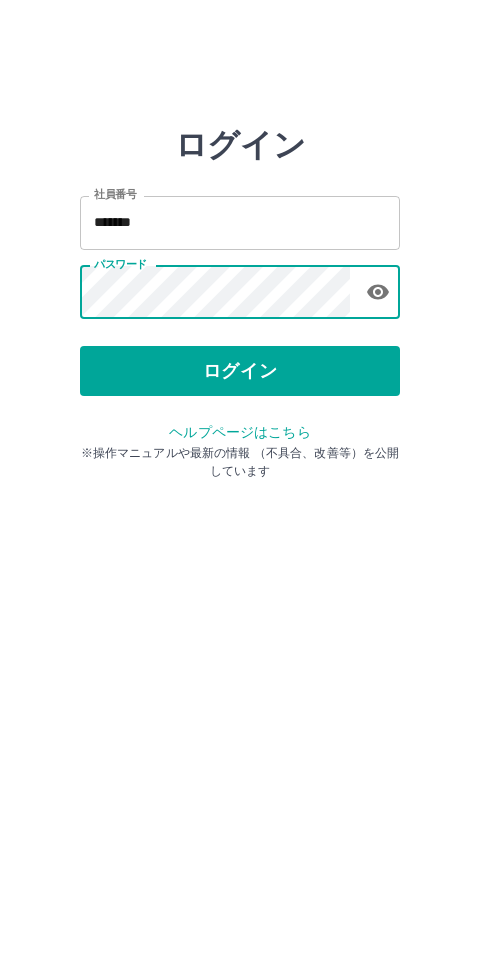 click on "ログイン" at bounding box center (240, 371) 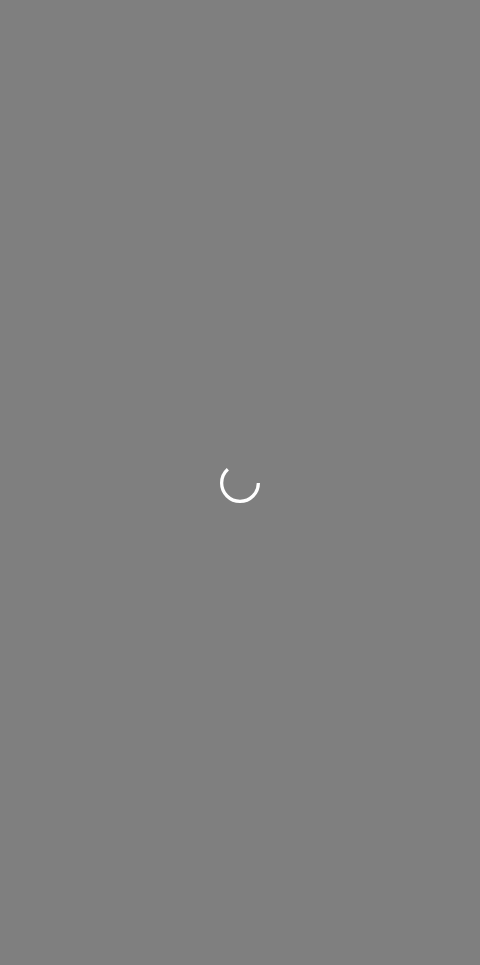 scroll, scrollTop: 0, scrollLeft: 0, axis: both 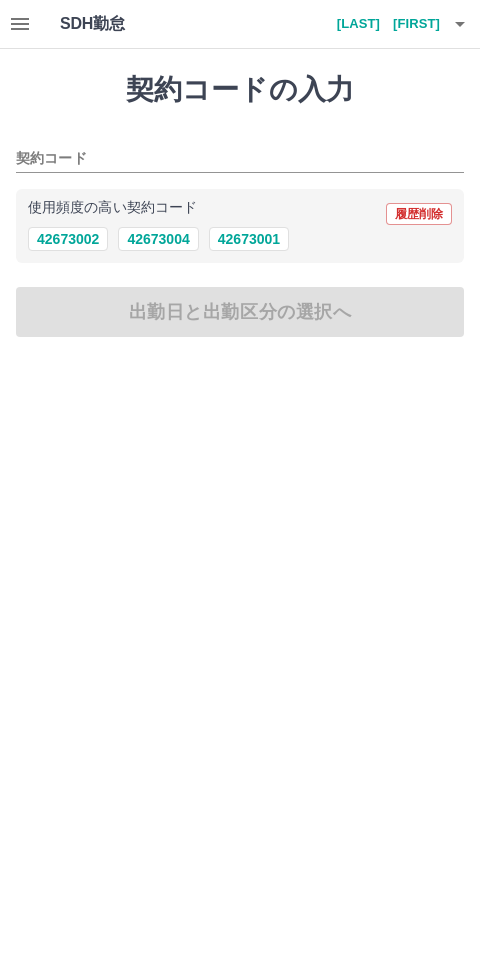 click 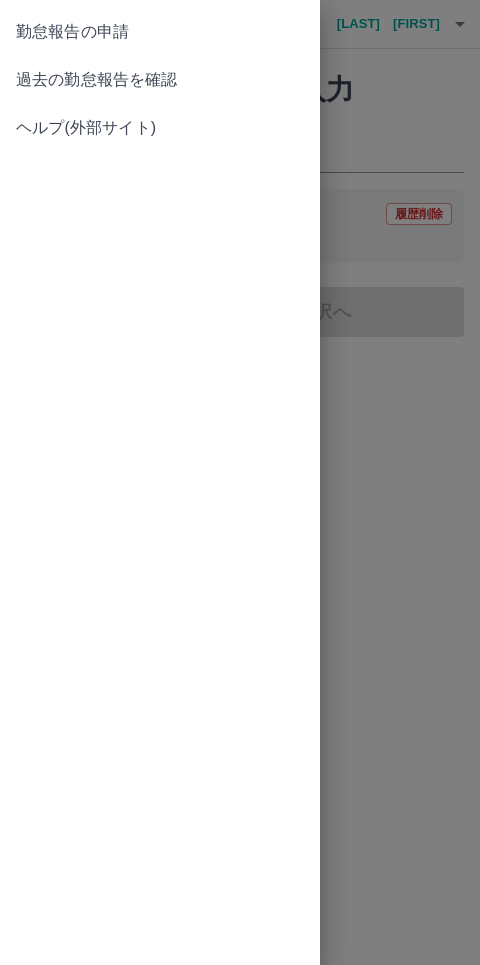 click on "過去の勤怠報告を確認" at bounding box center [160, 80] 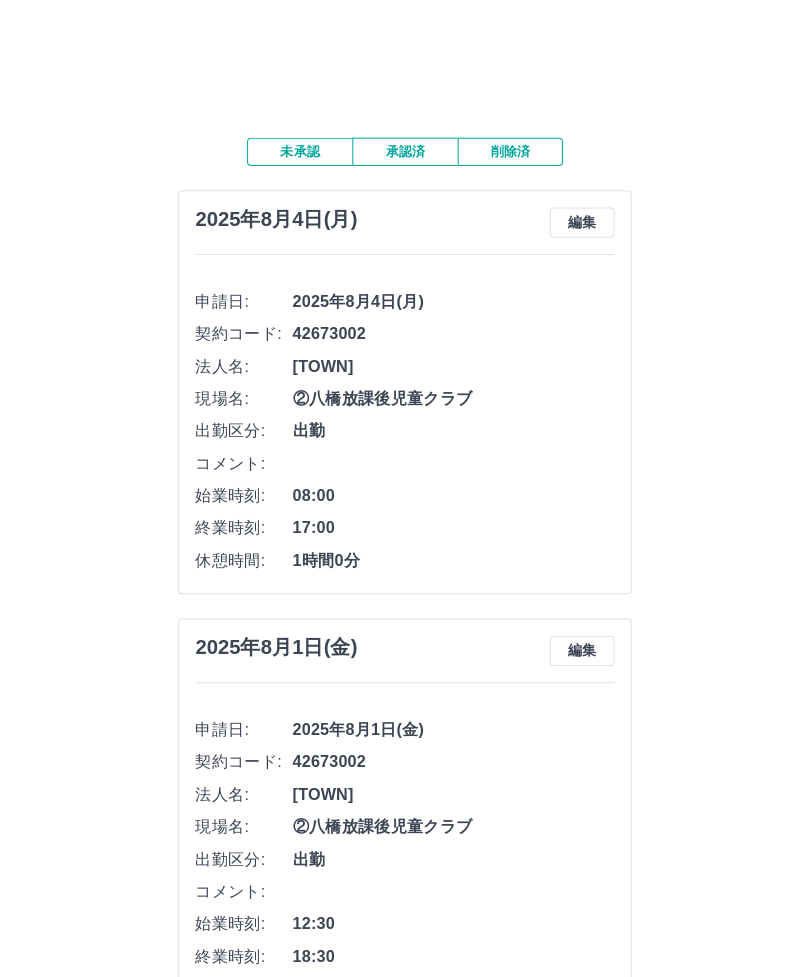 scroll, scrollTop: 0, scrollLeft: 0, axis: both 